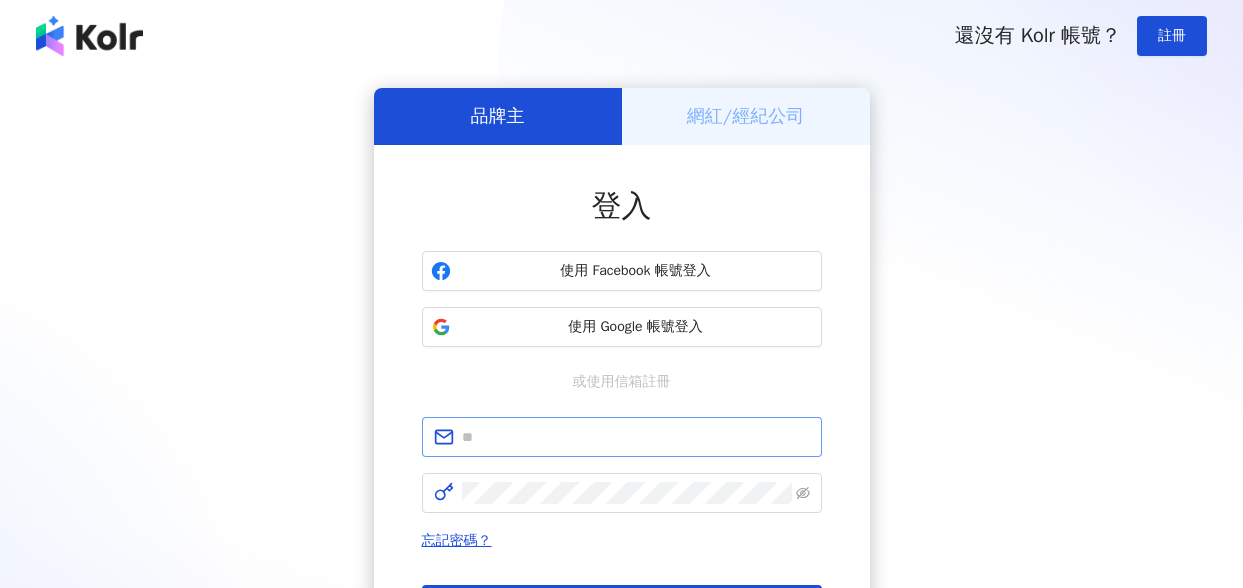 scroll, scrollTop: 0, scrollLeft: 0, axis: both 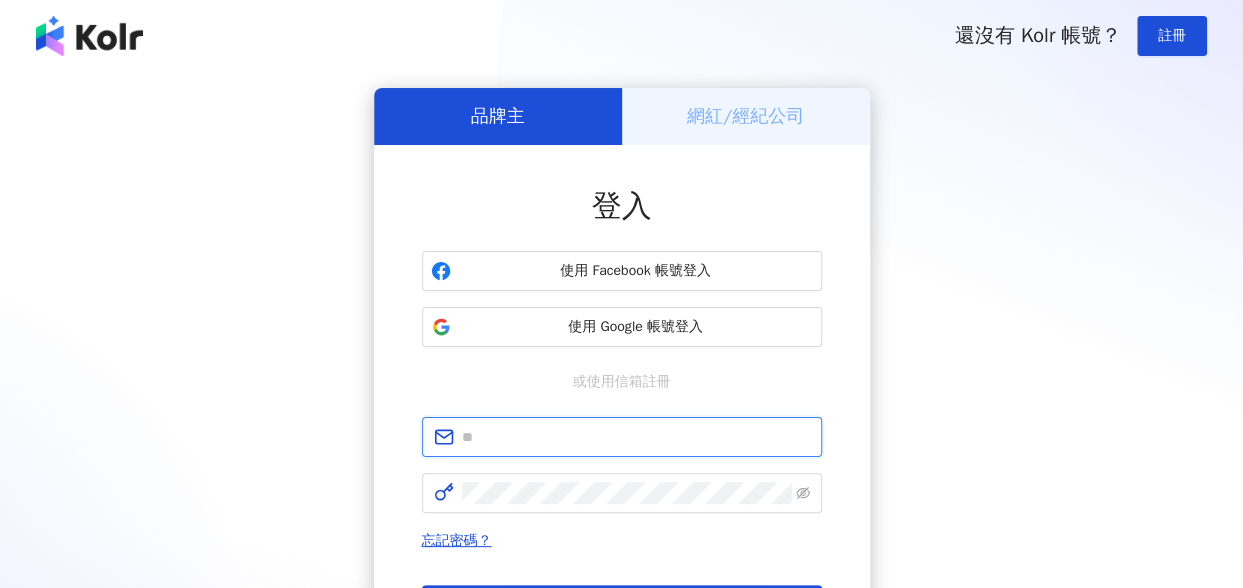 click at bounding box center [636, 437] 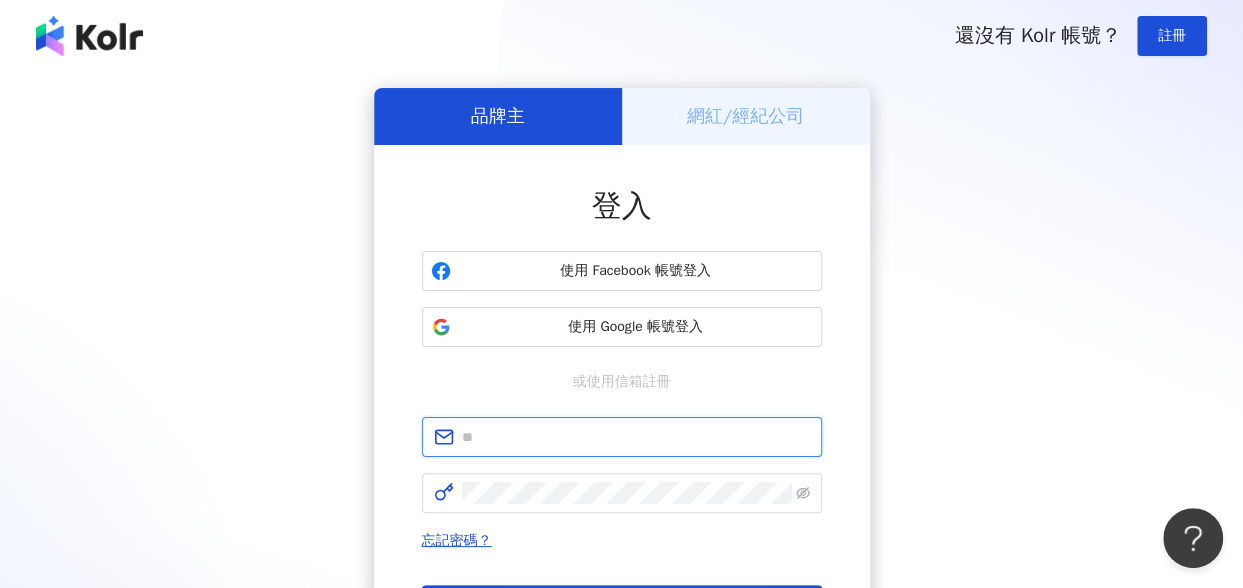 scroll, scrollTop: 0, scrollLeft: 0, axis: both 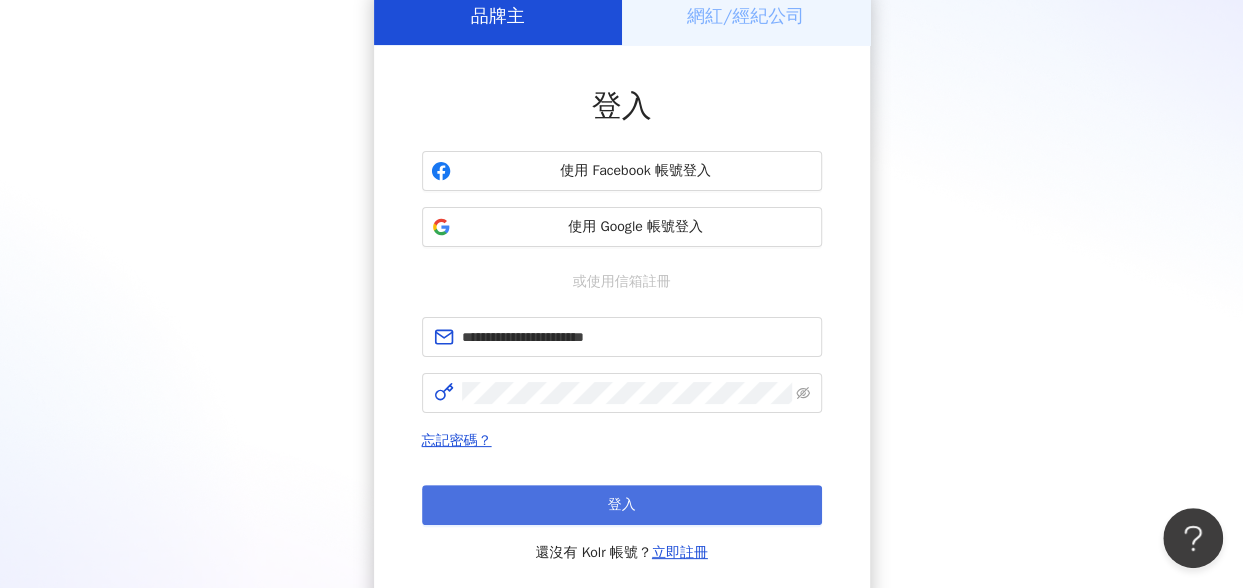 click on "登入" at bounding box center [622, 505] 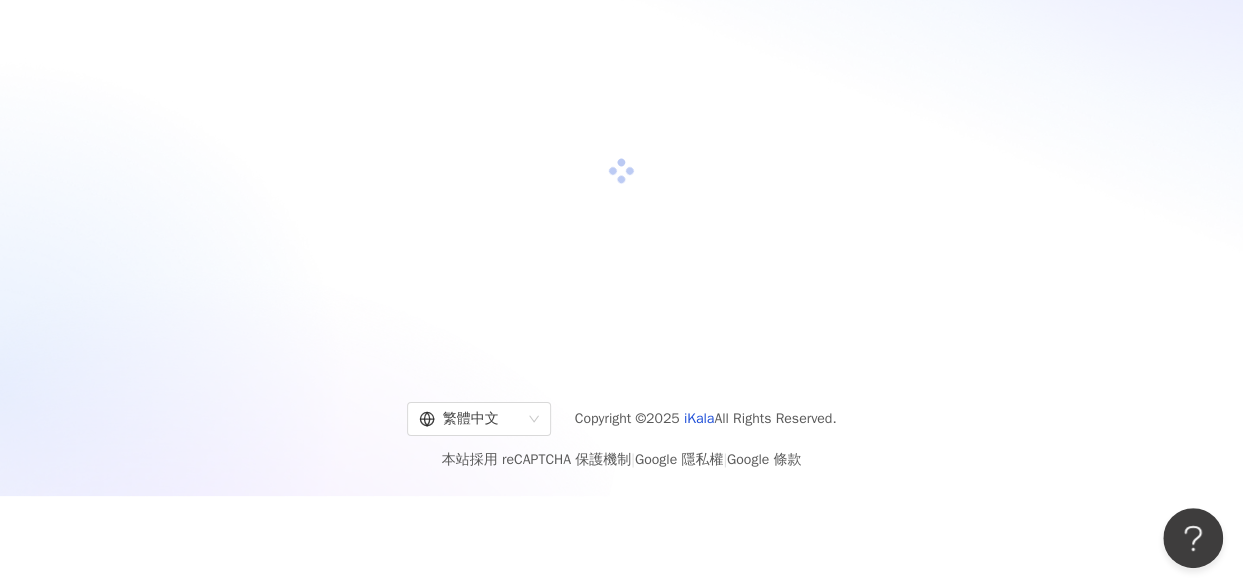 scroll, scrollTop: 0, scrollLeft: 0, axis: both 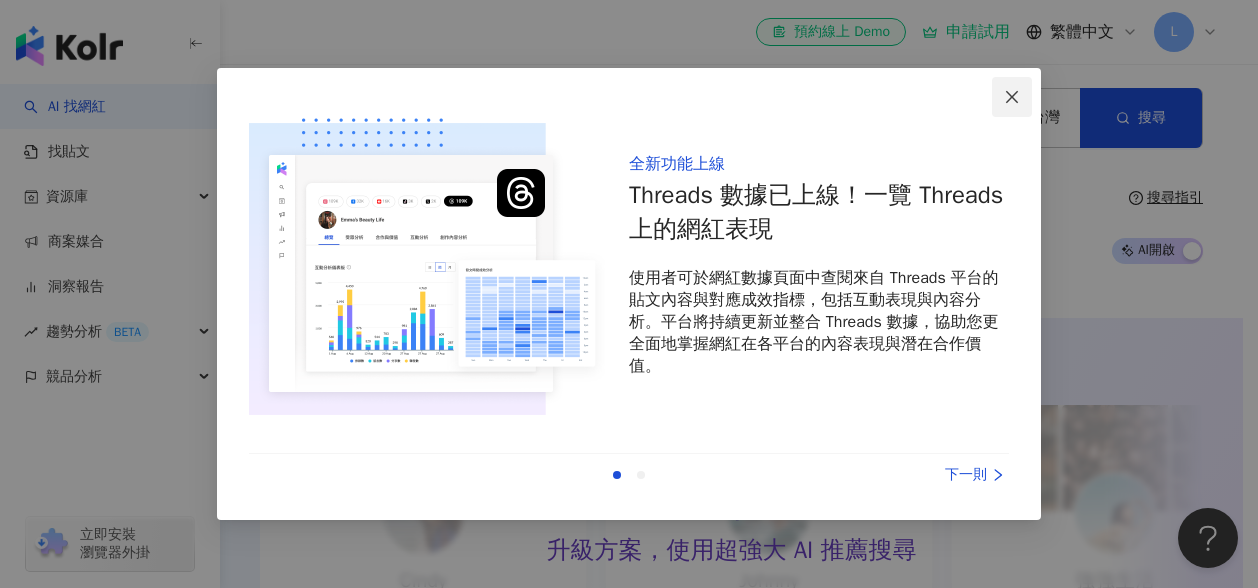 click 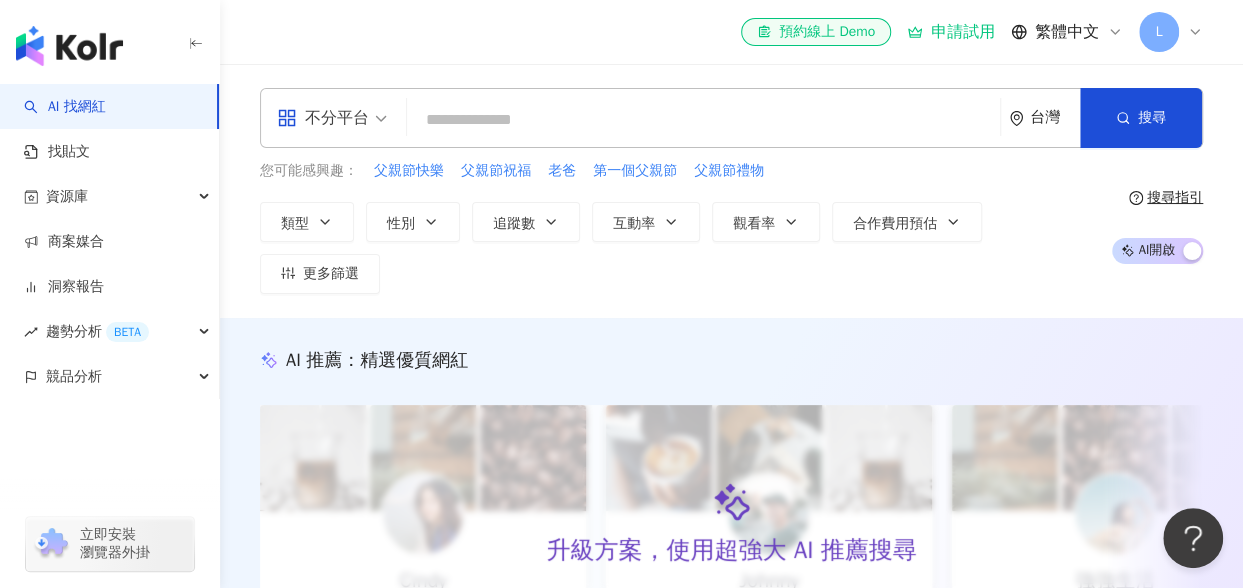 click on "L" at bounding box center (1159, 32) 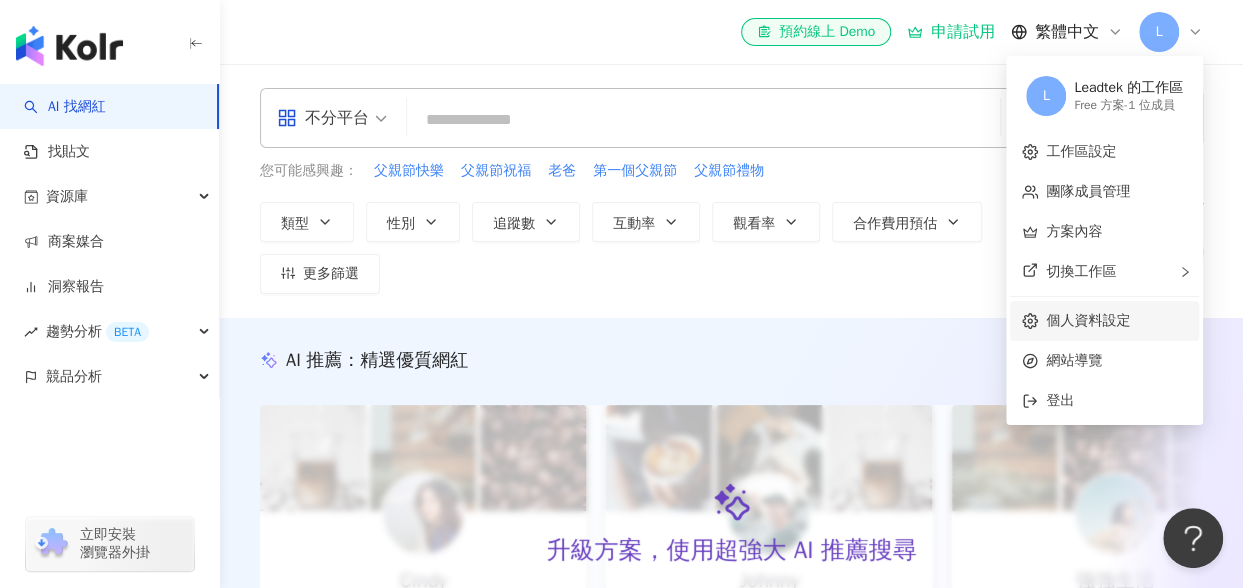 click on "個人資料設定" at bounding box center [1088, 320] 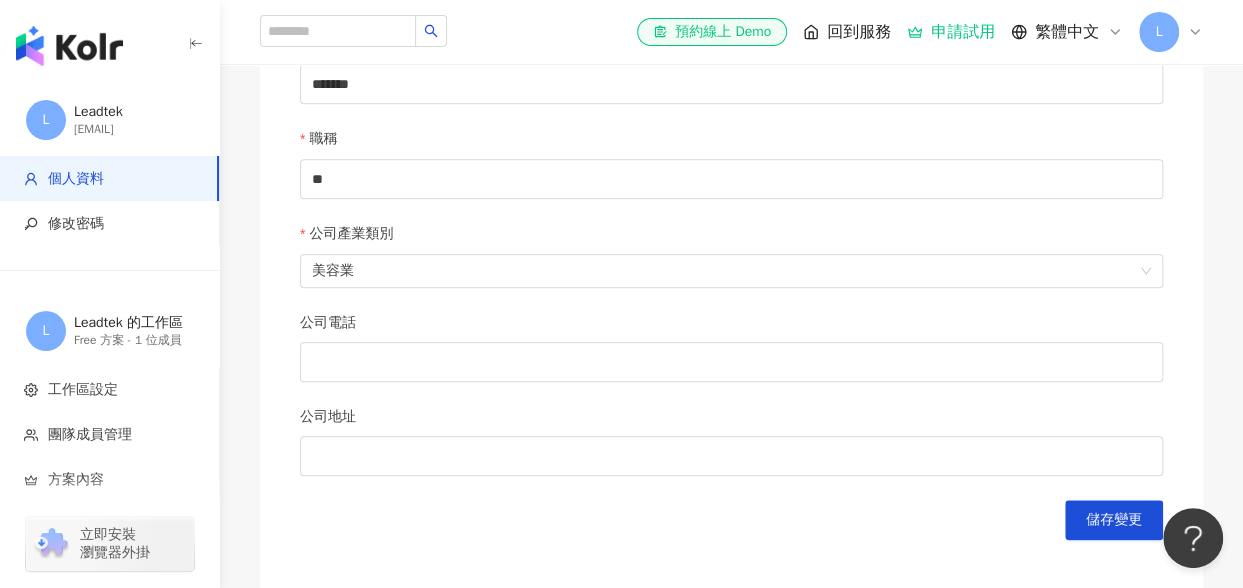 scroll, scrollTop: 900, scrollLeft: 0, axis: vertical 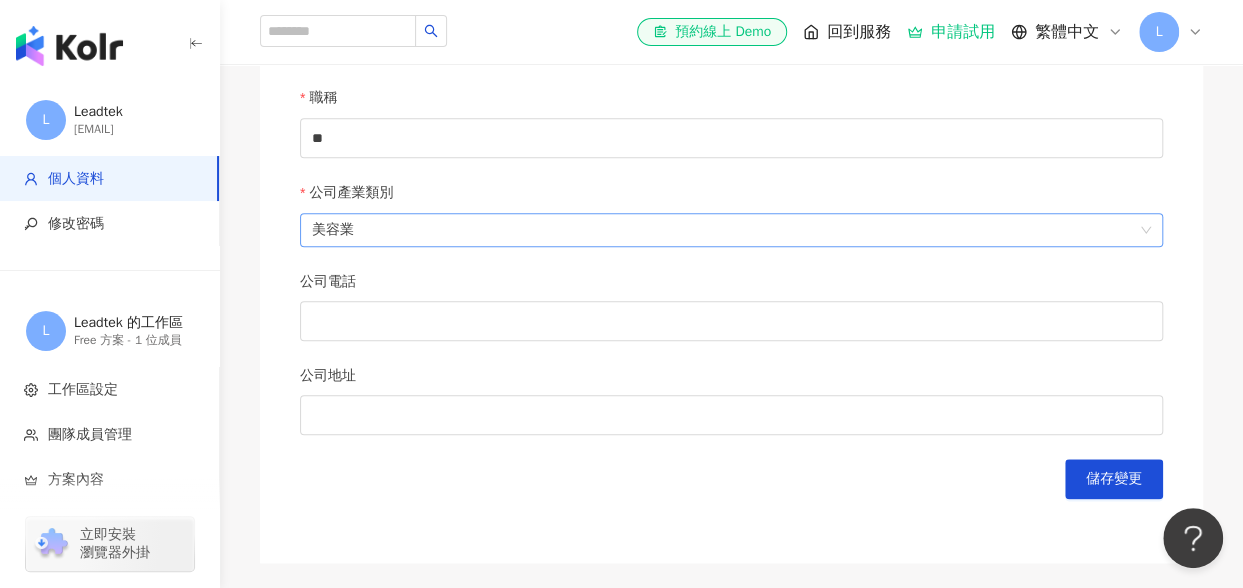 click on "美容業" at bounding box center (731, 230) 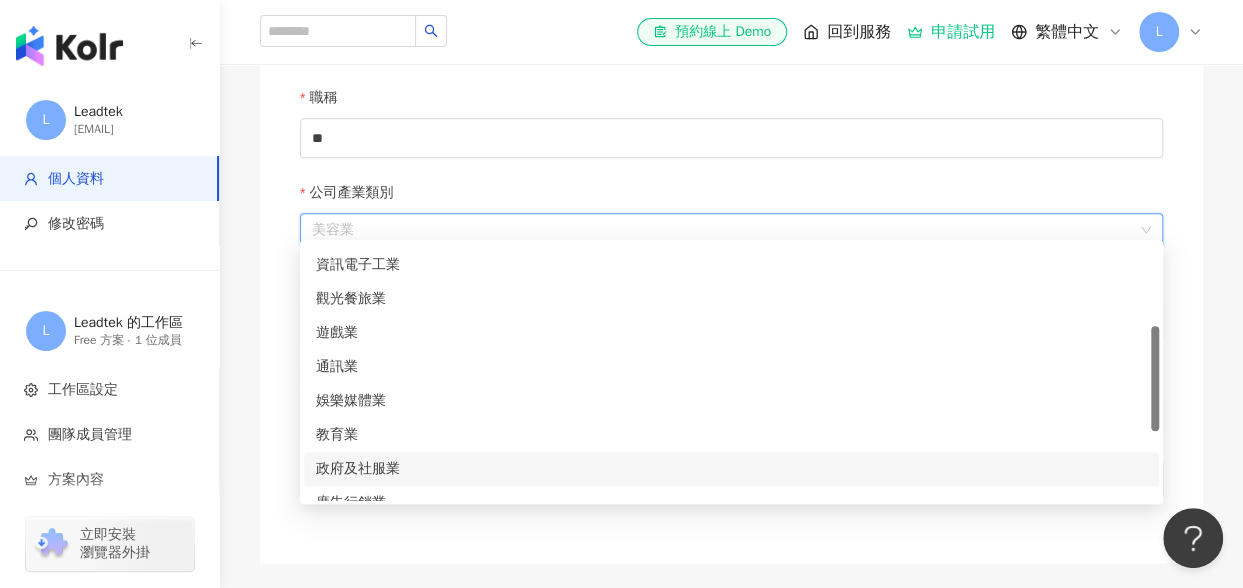 scroll, scrollTop: 100, scrollLeft: 0, axis: vertical 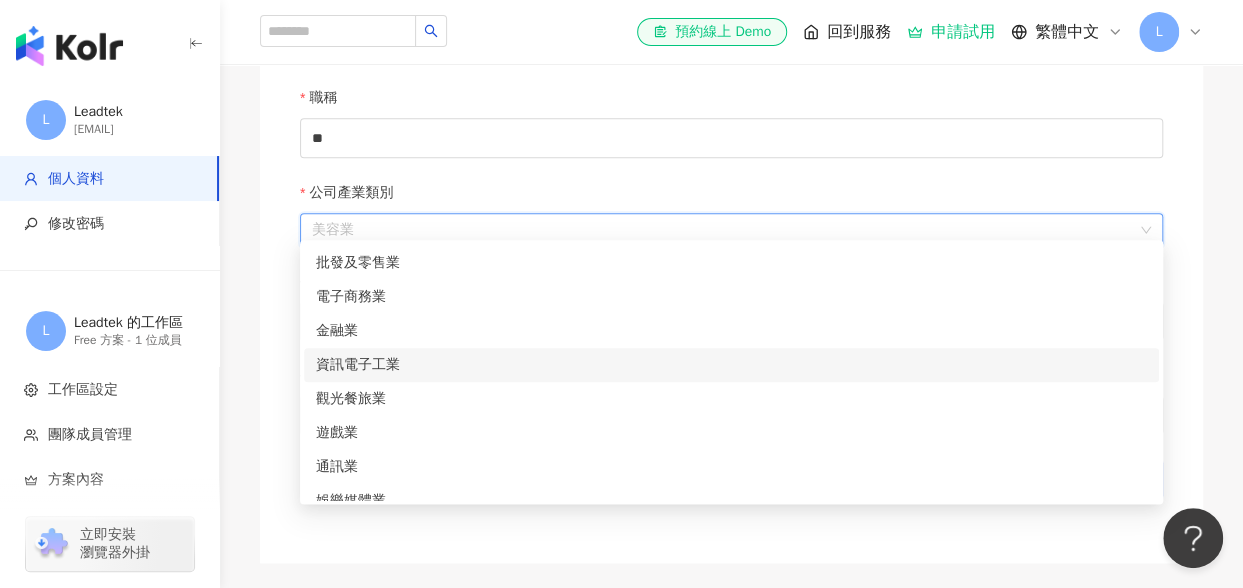 click on "資訊電子工業" at bounding box center [731, 365] 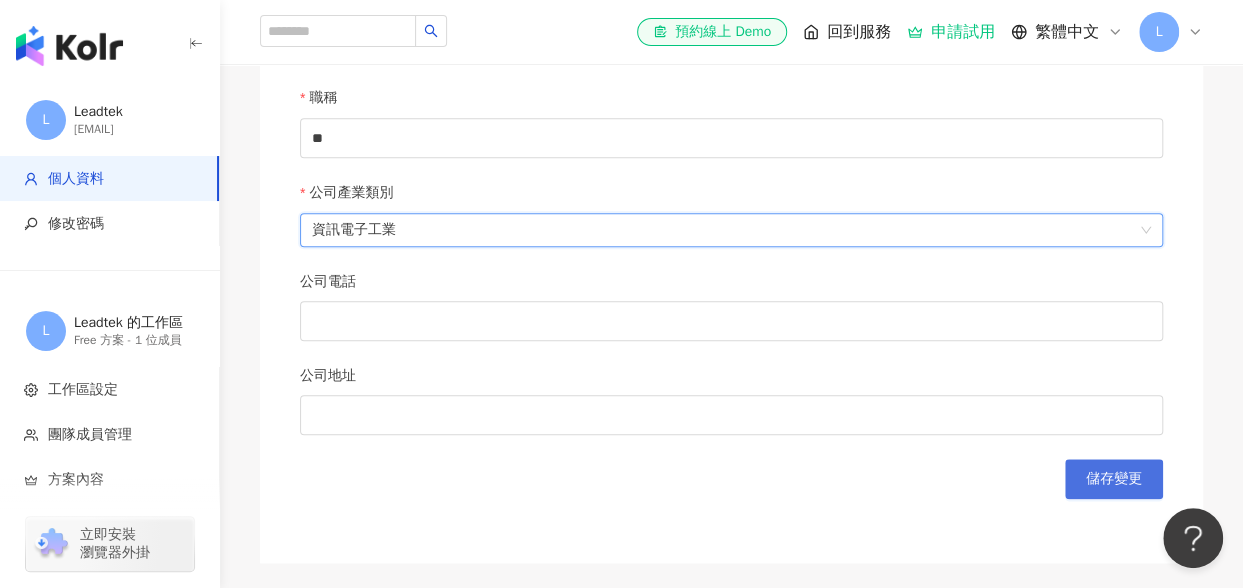 click on "儲存變更" at bounding box center [1114, 479] 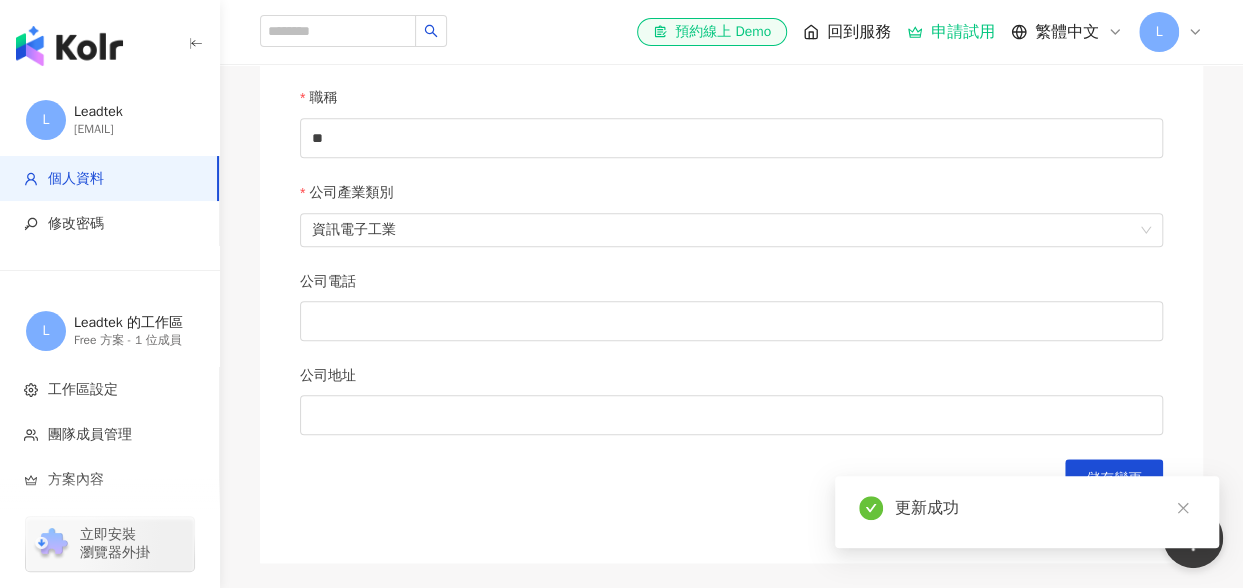 click on "**********" at bounding box center (731, -76) 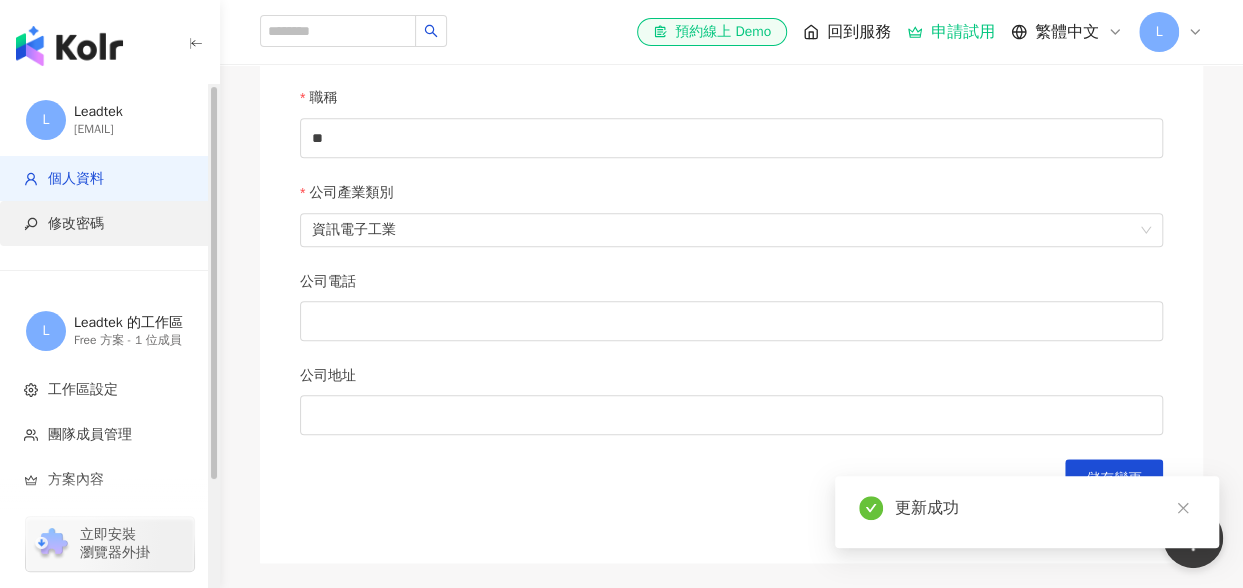 click on "修改密碼" at bounding box center (76, 224) 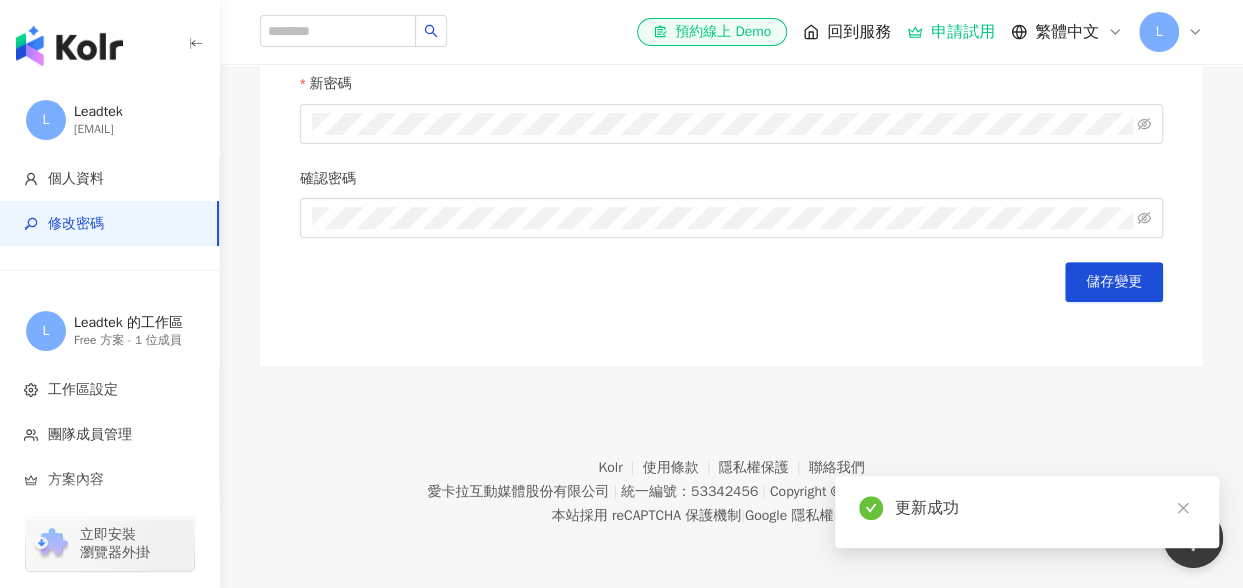 scroll, scrollTop: 0, scrollLeft: 0, axis: both 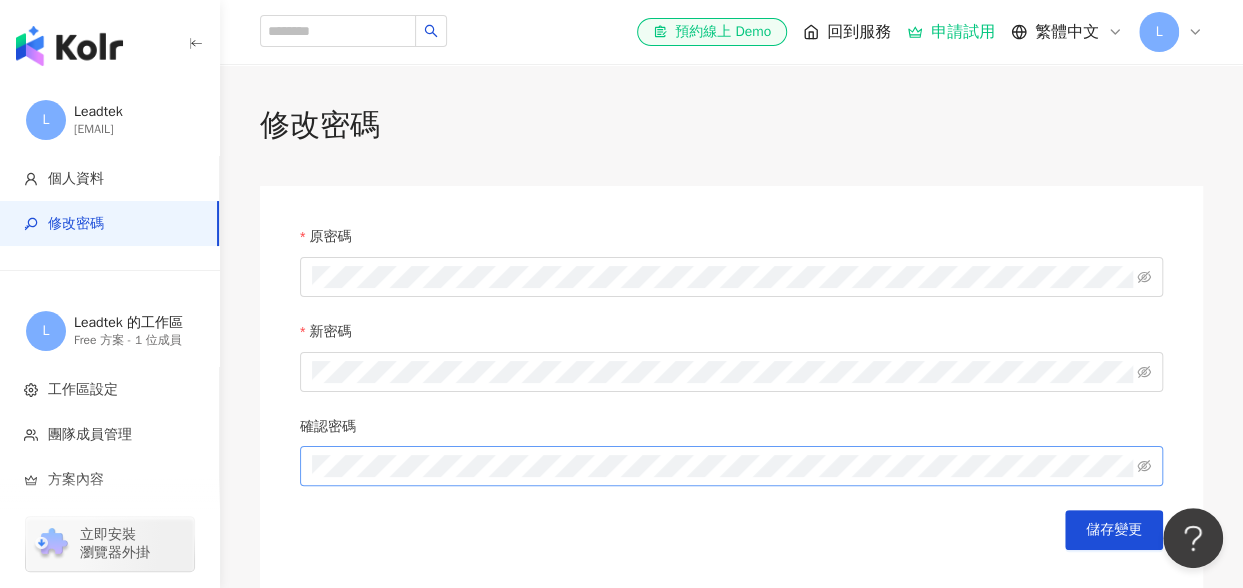 click at bounding box center (731, 466) 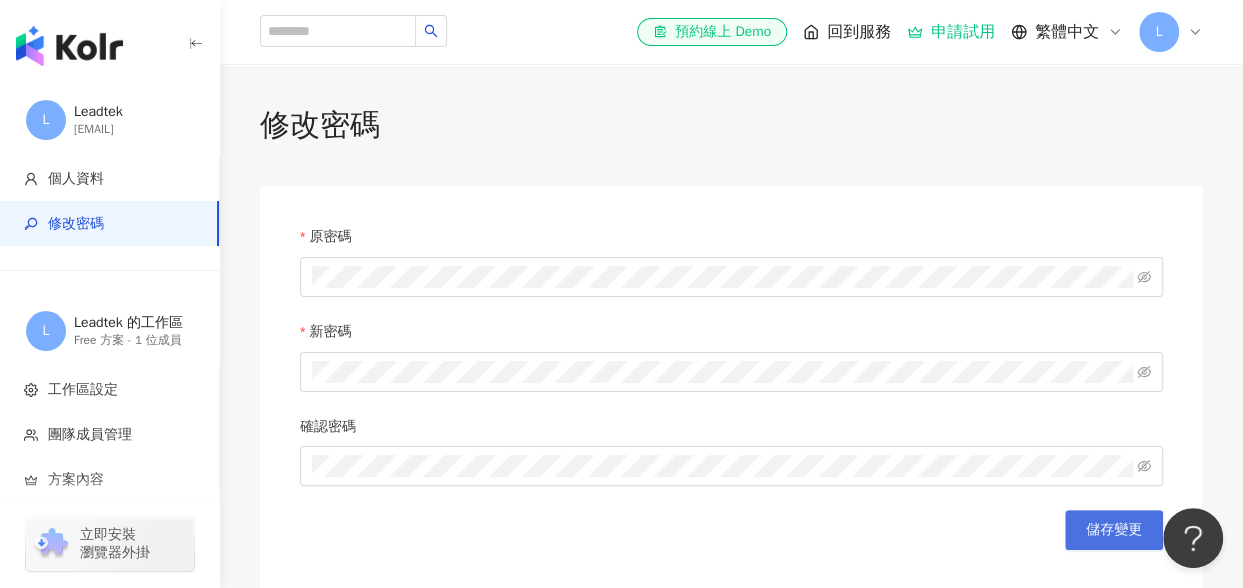 click on "儲存變更" at bounding box center [1114, 530] 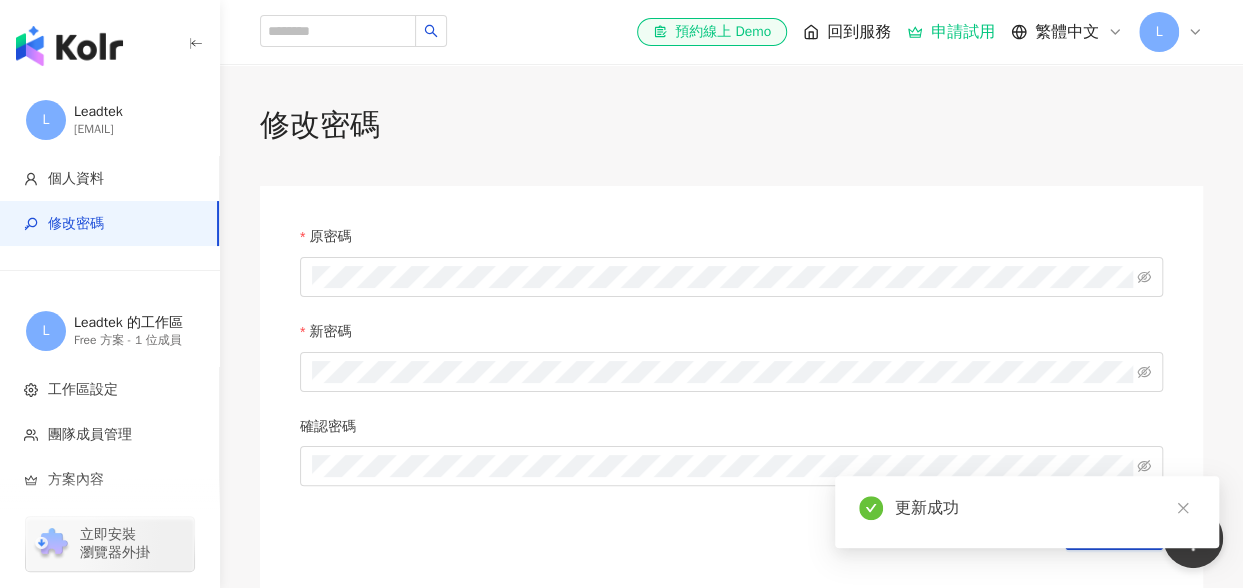 click on "修改密碼" at bounding box center (731, 125) 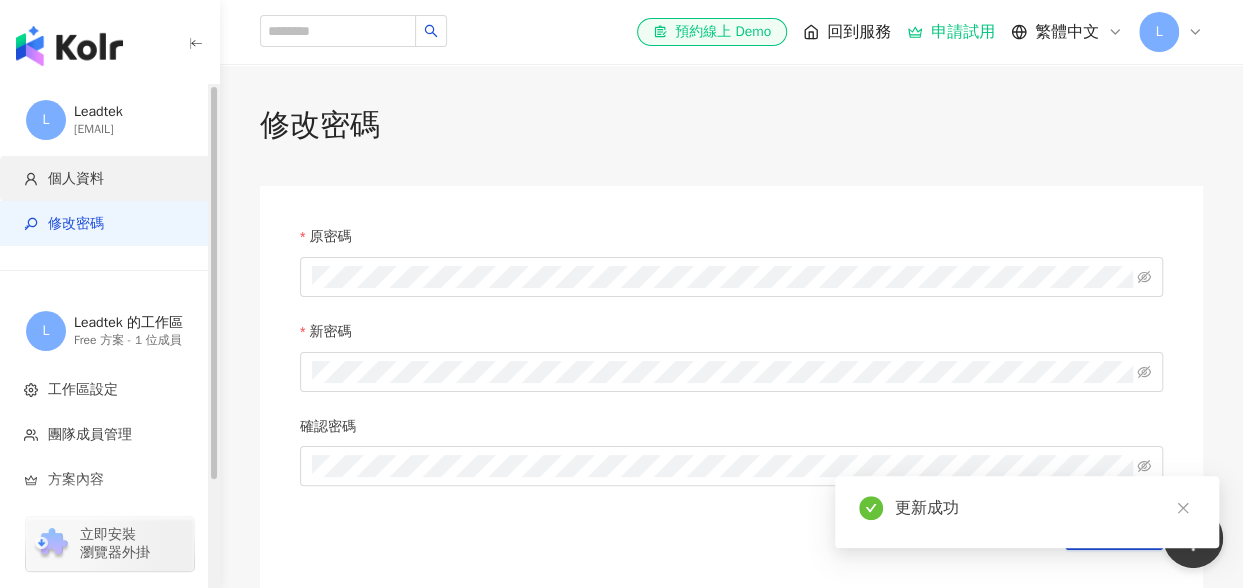 click on "個人資料" at bounding box center [76, 179] 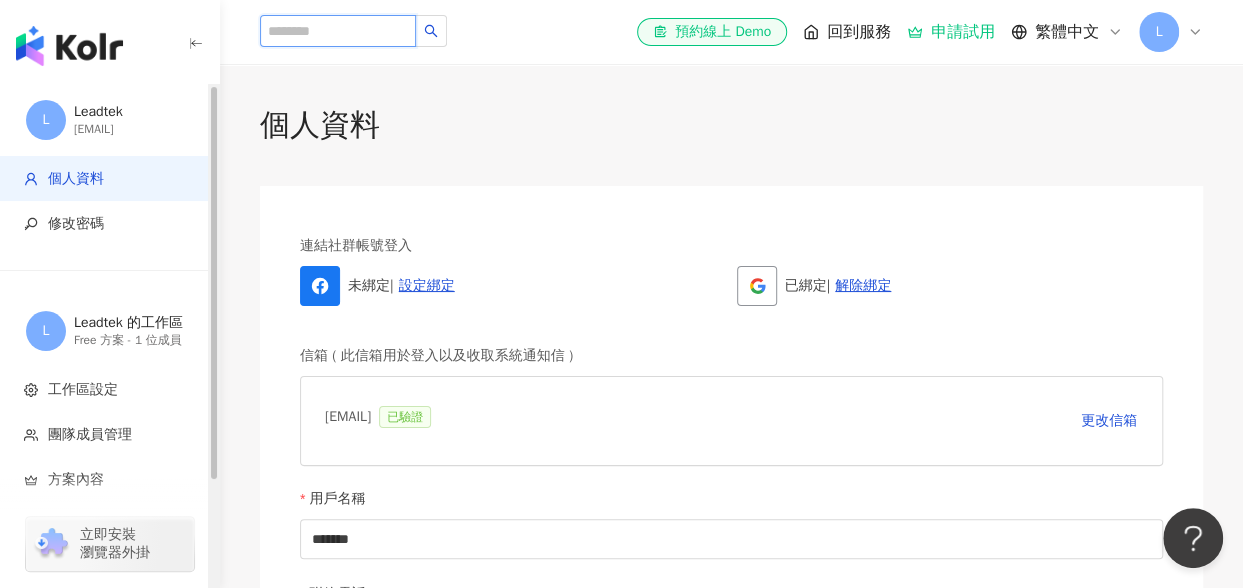 click at bounding box center (338, 31) 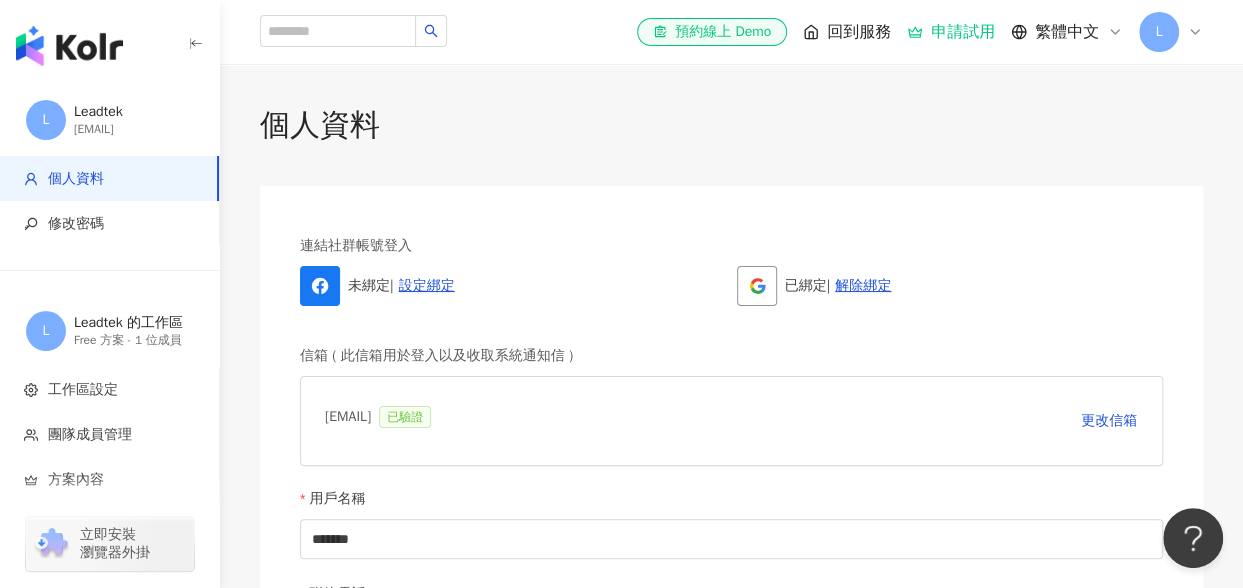 click at bounding box center (69, 46) 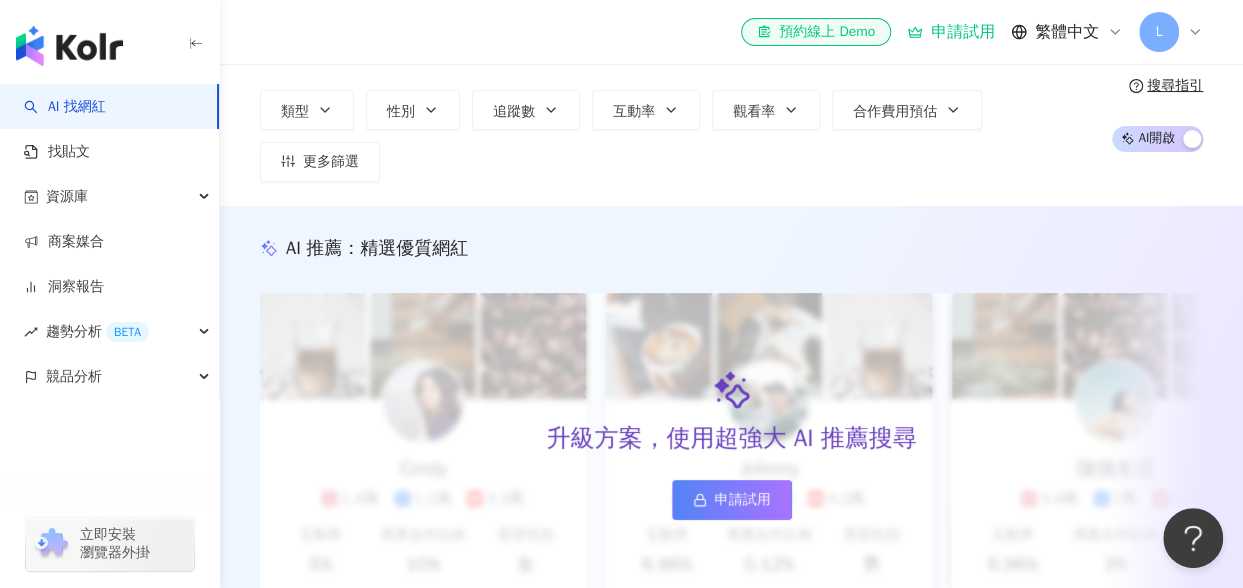 scroll, scrollTop: 100, scrollLeft: 0, axis: vertical 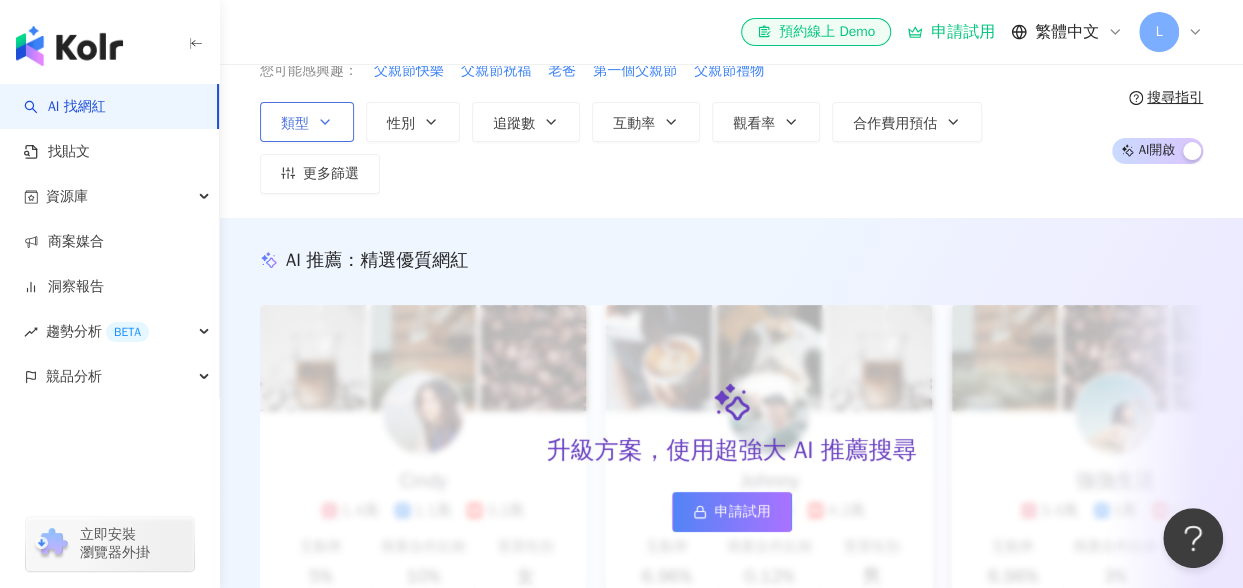 click on "類型" at bounding box center (307, 122) 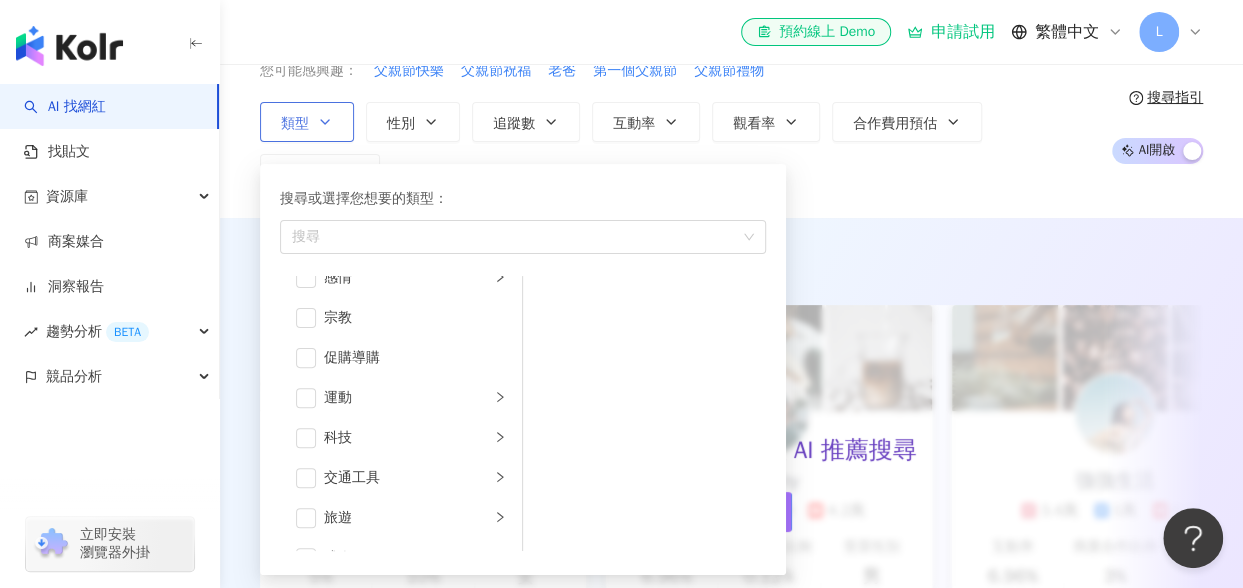 scroll, scrollTop: 692, scrollLeft: 0, axis: vertical 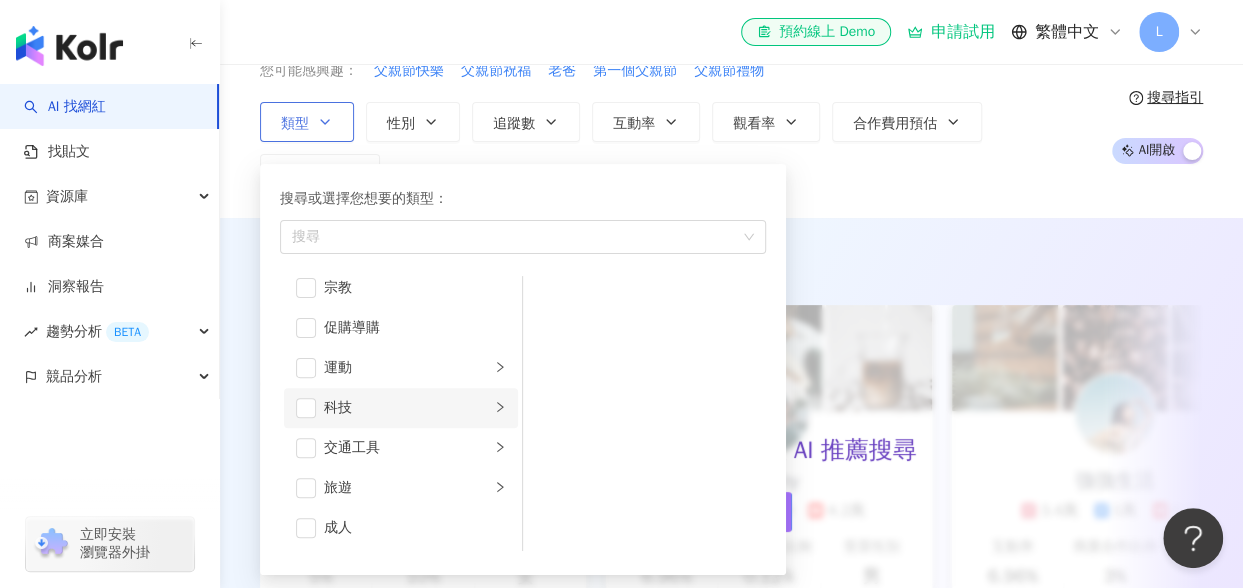 click on "科技" at bounding box center [407, 408] 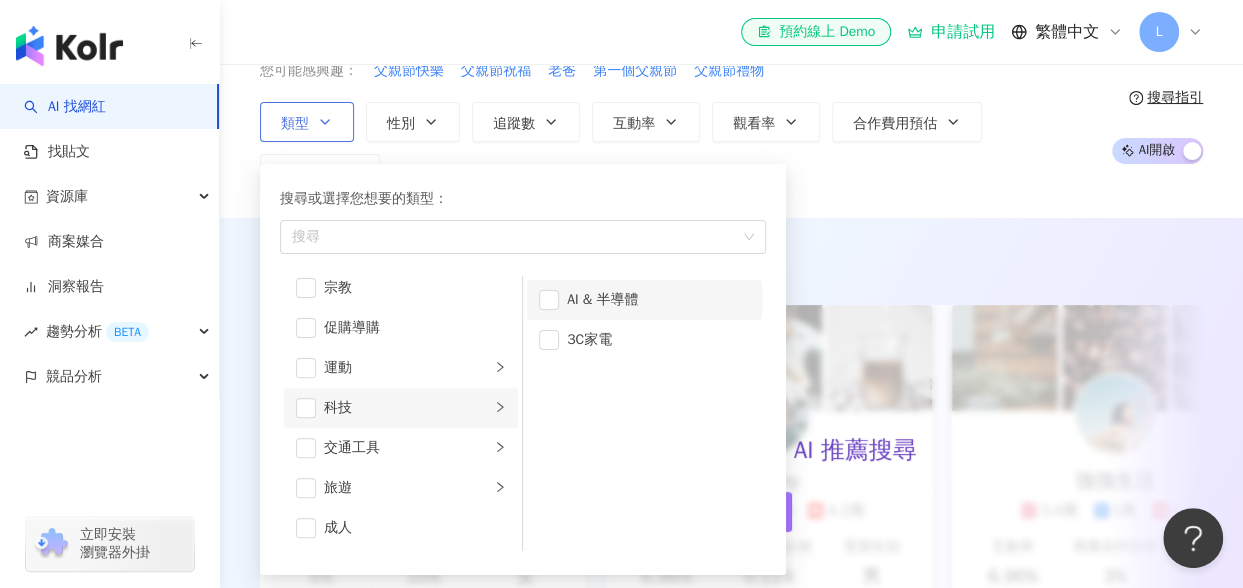 click on "AI & 半導體" at bounding box center [644, 300] 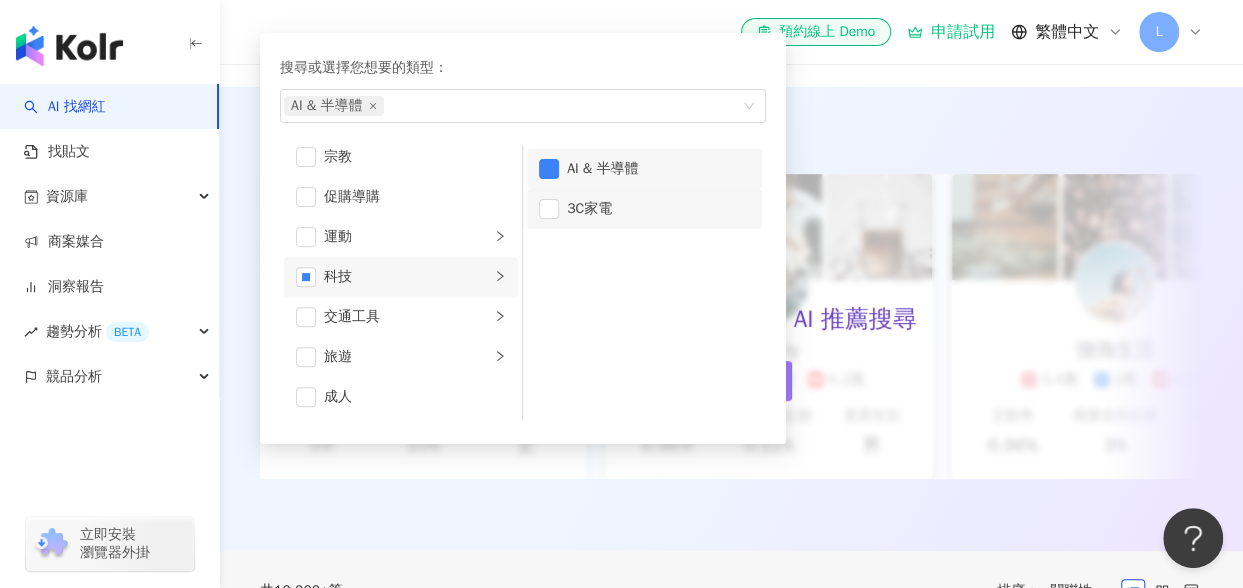 scroll, scrollTop: 0, scrollLeft: 0, axis: both 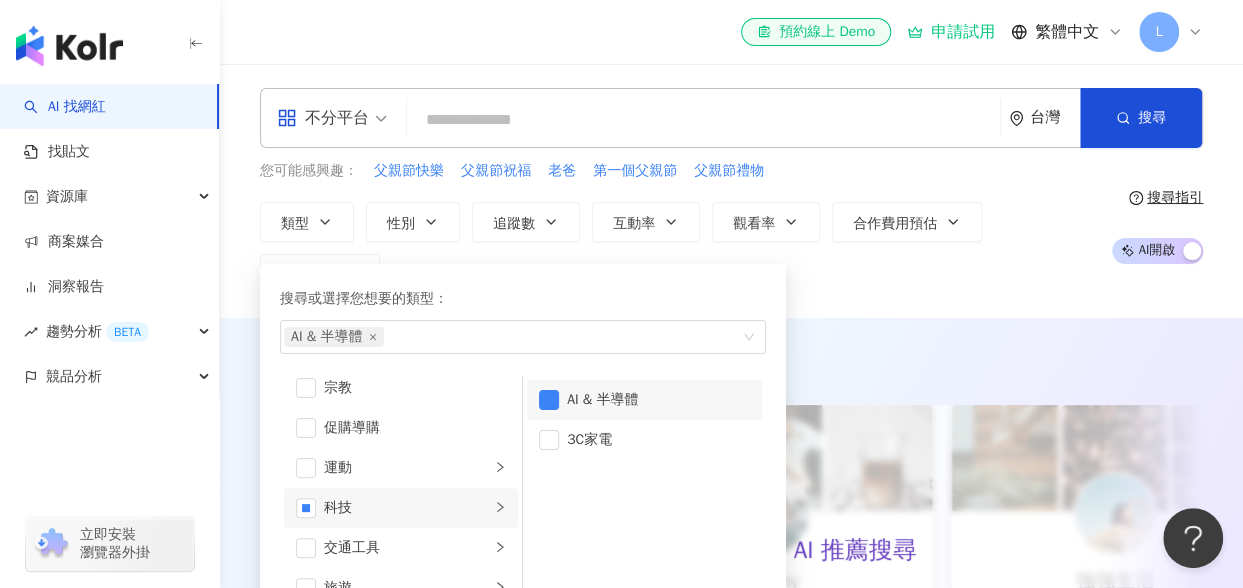 click on "不分平台 台灣 搜尋 您可能感興趣： 父親節快樂  父親節祝福  老爸  第一個父親節  父親節禮物  類型 搜尋或選擇您想要的類型： AI & 半導體   藝術與娛樂 美妝時尚 氣候和環境 日常話題 教育與學習 家庭 財經 美食 命理占卜 遊戲 法政社會 生活風格 影視娛樂 醫療與健康 寵物 攝影 感情 宗教 促購導購 運動 科技 交通工具 旅遊 成人 AI & 半導體 3C家電 性別 追蹤數 互動率 觀看率 合作費用預估  更多篩選 搜尋指引 AI  開啟 AI  關閉" at bounding box center (731, 191) 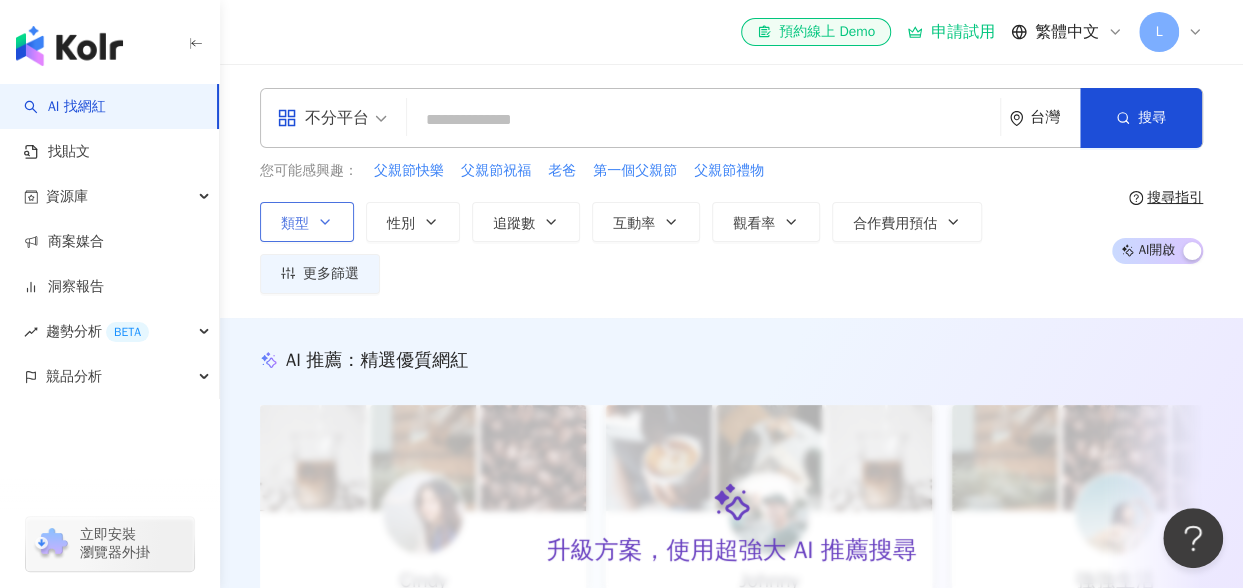 click on "類型" at bounding box center [307, 222] 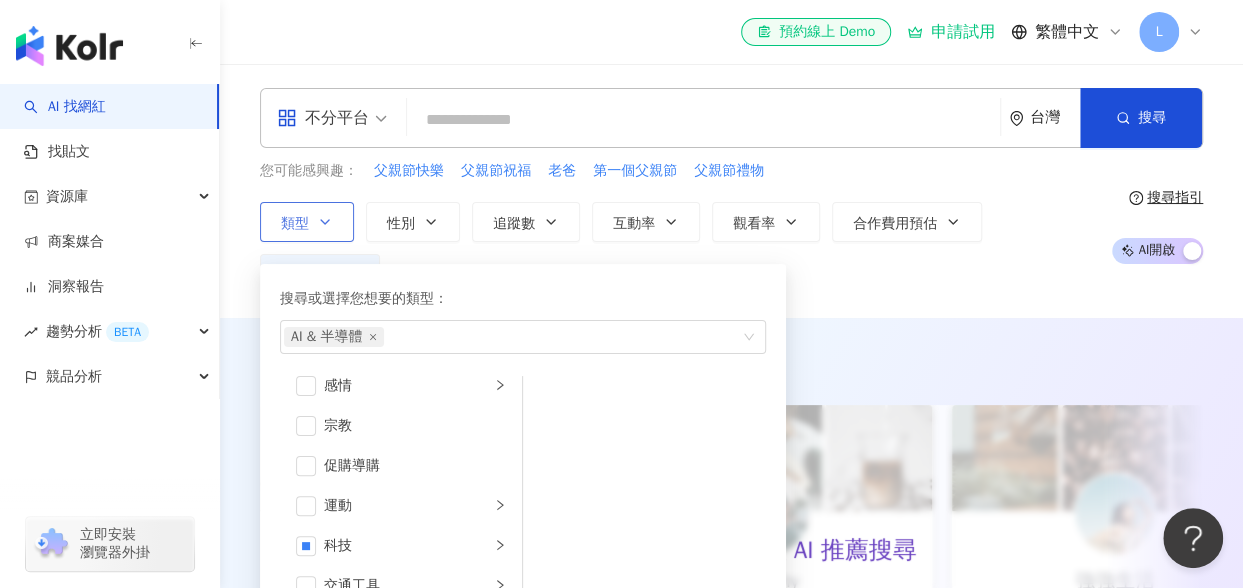 scroll, scrollTop: 692, scrollLeft: 0, axis: vertical 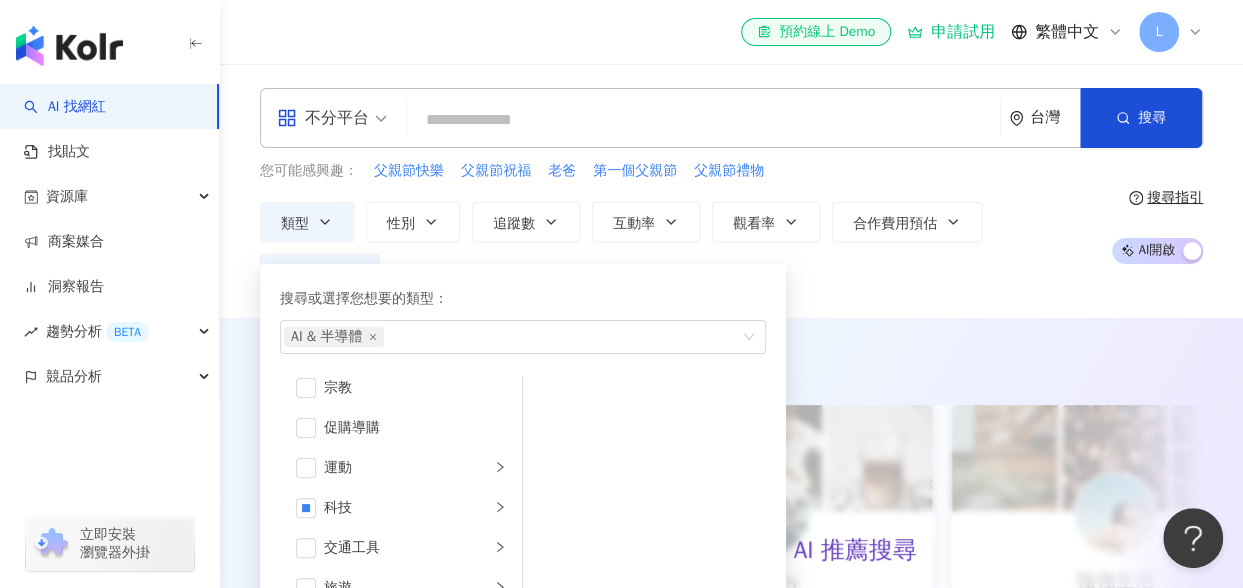 click on "類型 搜尋或選擇您想要的類型： AI & 半導體   藝術與娛樂 美妝時尚 氣候和環境 日常話題 教育與學習 家庭 財經 美食 命理占卜 遊戲 法政社會 生活風格 影視娛樂 醫療與健康 寵物 攝影 感情 宗教 促購導購 運動 科技 交通工具 旅遊 成人 性別 追蹤數 互動率 觀看率 合作費用預估  更多篩選" at bounding box center [678, 248] 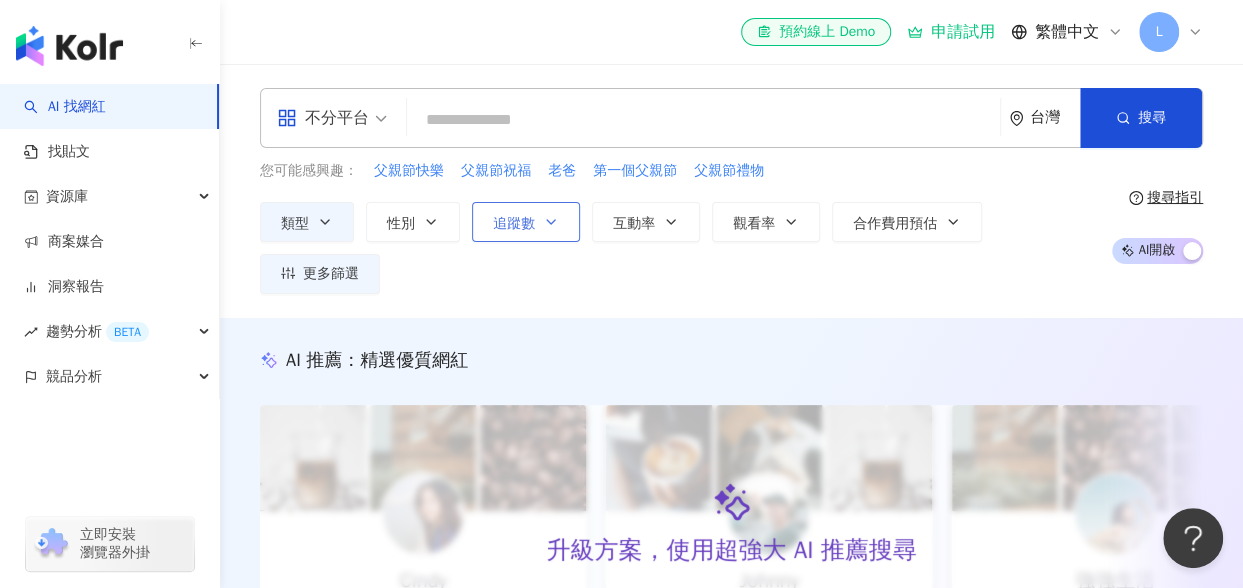 click on "追蹤數" at bounding box center (526, 222) 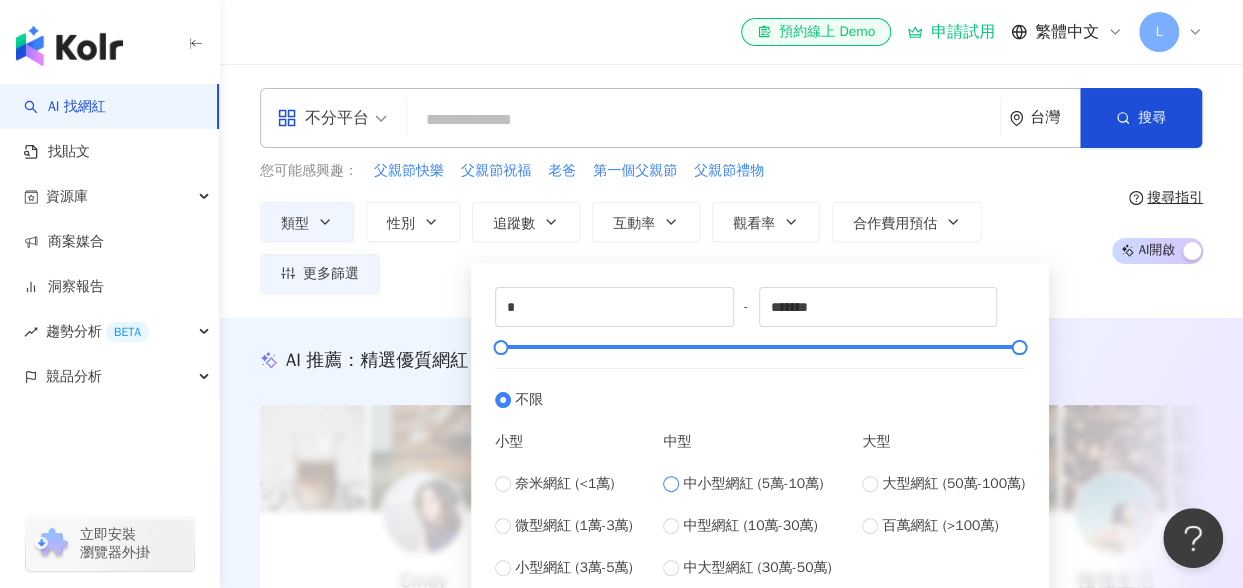 type on "*****" 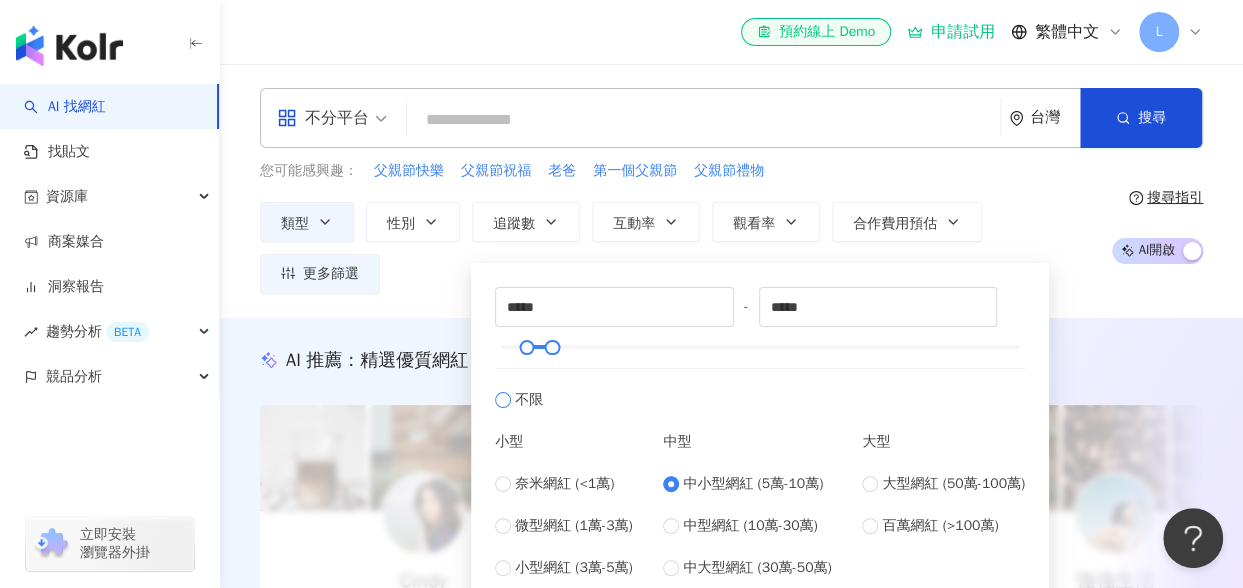type on "*" 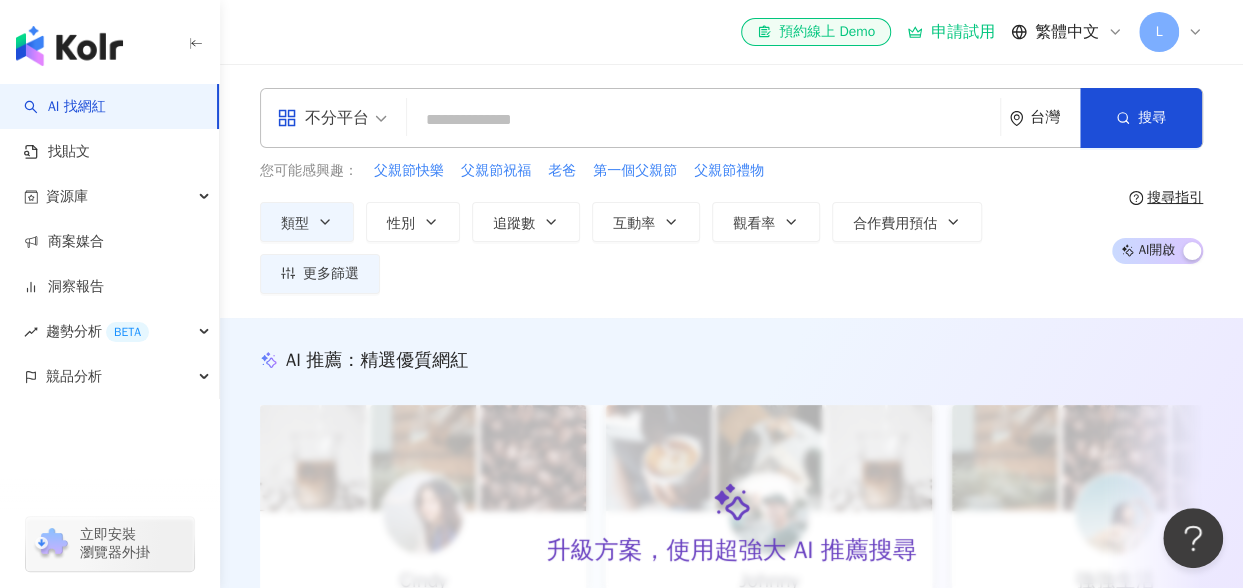 click on "類型 性別 追蹤數 互動率 觀看率 合作費用預估  更多篩選 *  -  ******* 不限 小型 奈米網紅 (<1萬) 微型網紅 (1萬-3萬) 小型網紅 (3萬-5萬) 中型 中小型網紅 (5萬-10萬) 中型網紅 (10萬-30萬) 中大型網紅 (30萬-50萬) 大型 大型網紅 (50萬-100萬) 百萬網紅 (>100萬)" at bounding box center [678, 248] 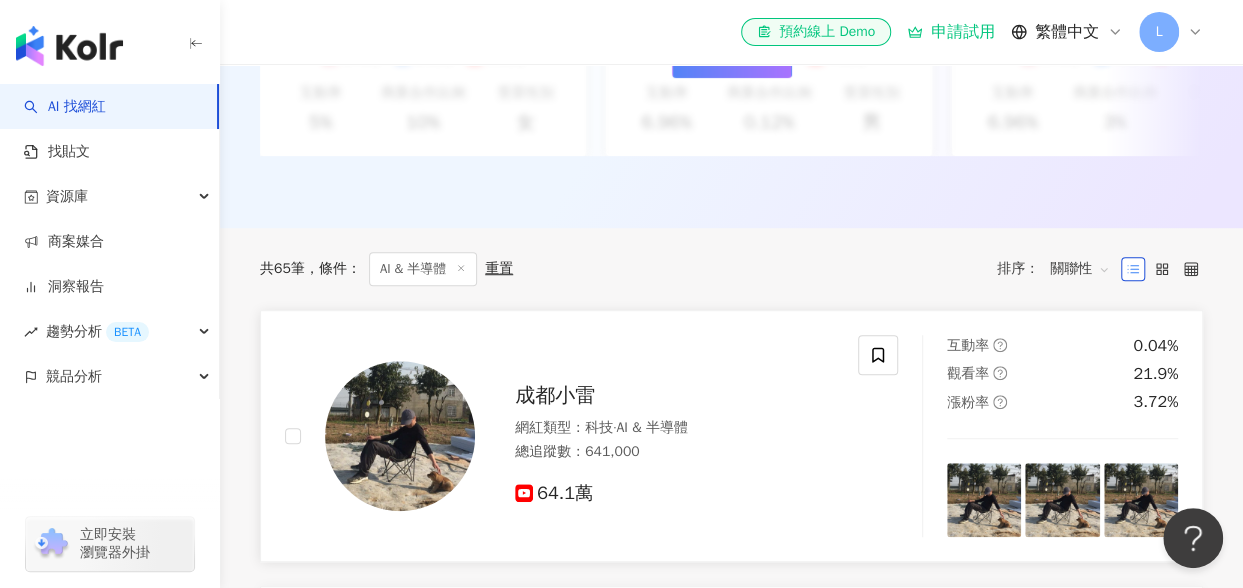 scroll, scrollTop: 532, scrollLeft: 0, axis: vertical 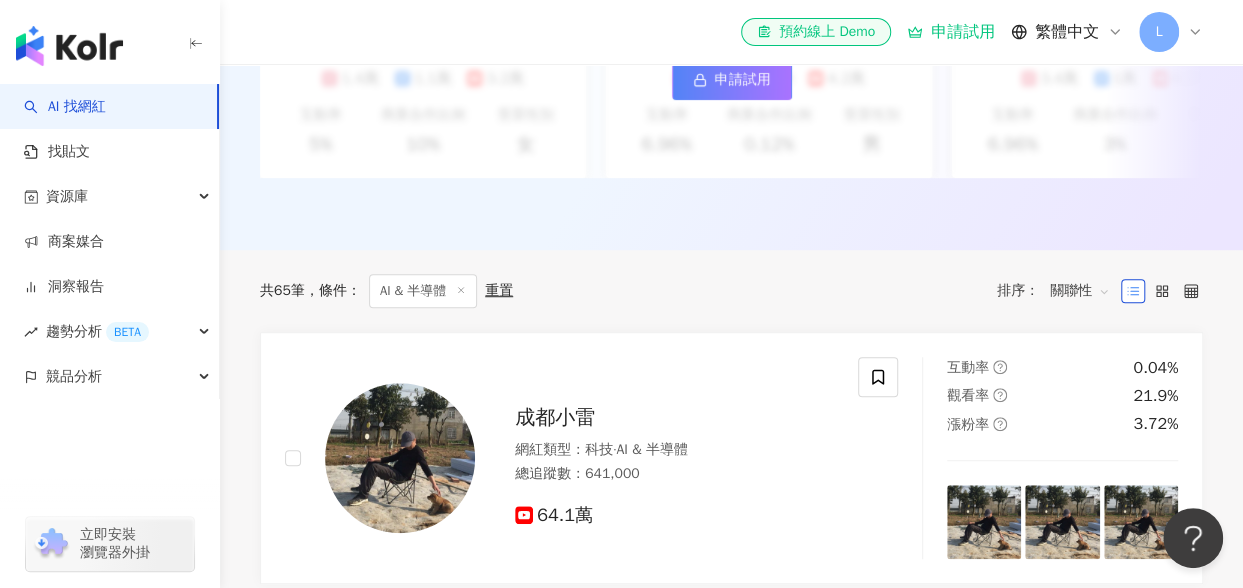 click on "關聯性" at bounding box center [1080, 291] 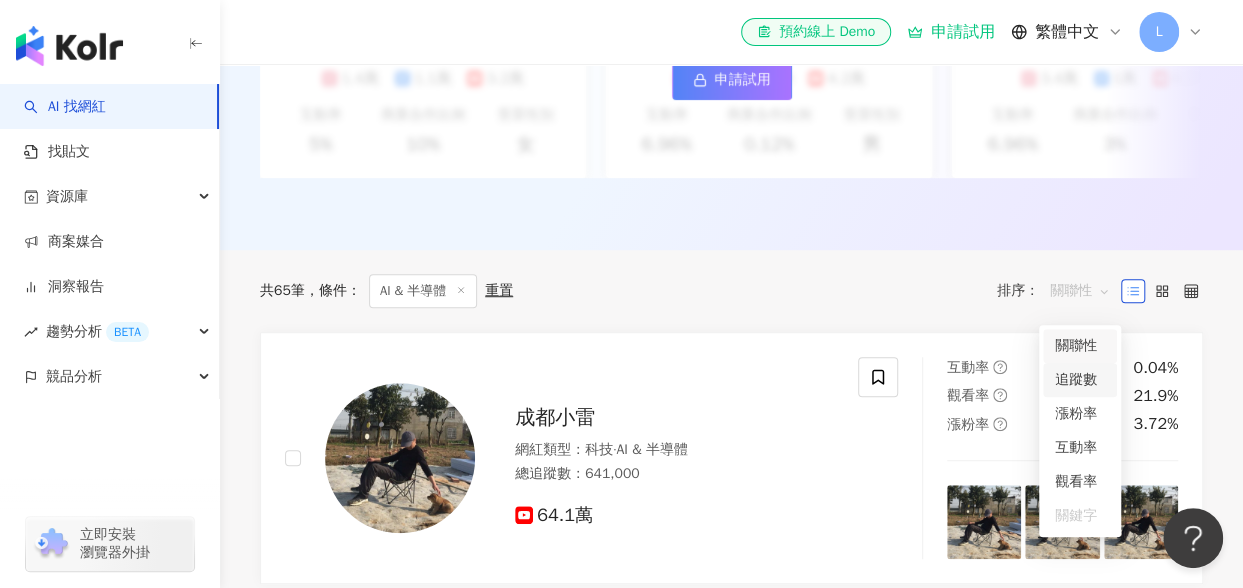 click on "追蹤數" at bounding box center [1080, 380] 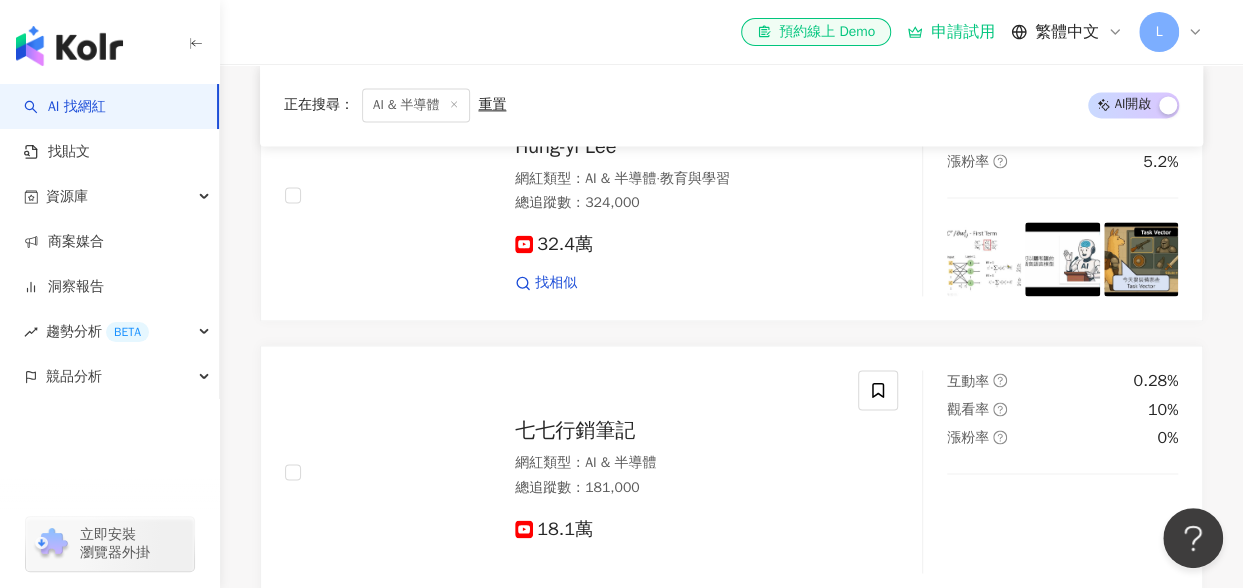 scroll, scrollTop: 1232, scrollLeft: 0, axis: vertical 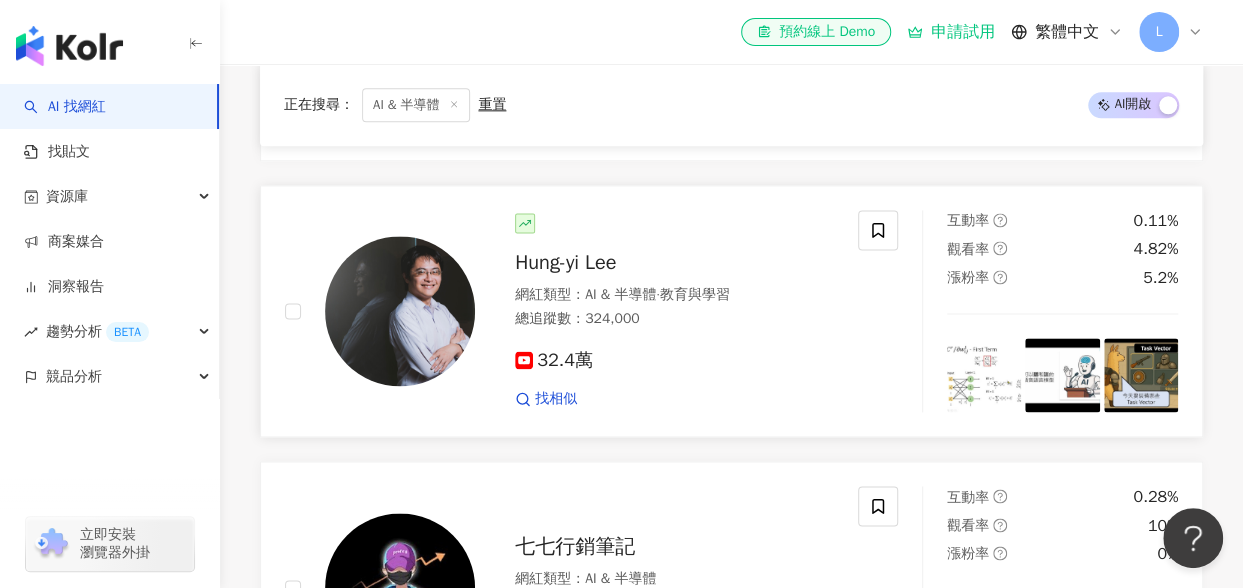 click on "Hung-yi Lee" at bounding box center [565, 262] 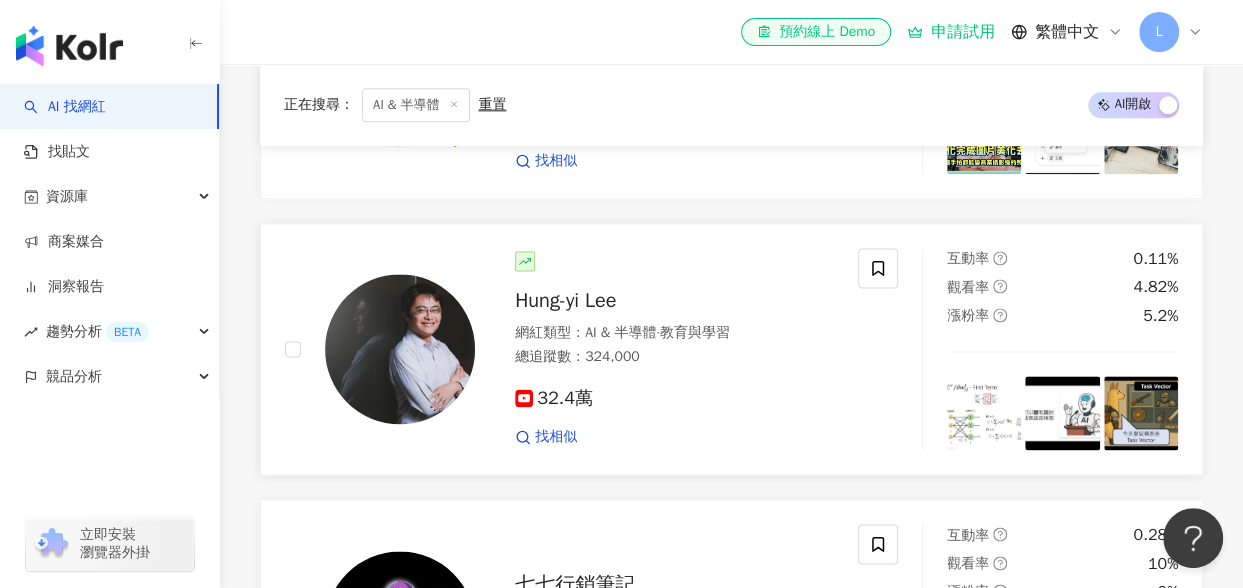 scroll, scrollTop: 1200, scrollLeft: 0, axis: vertical 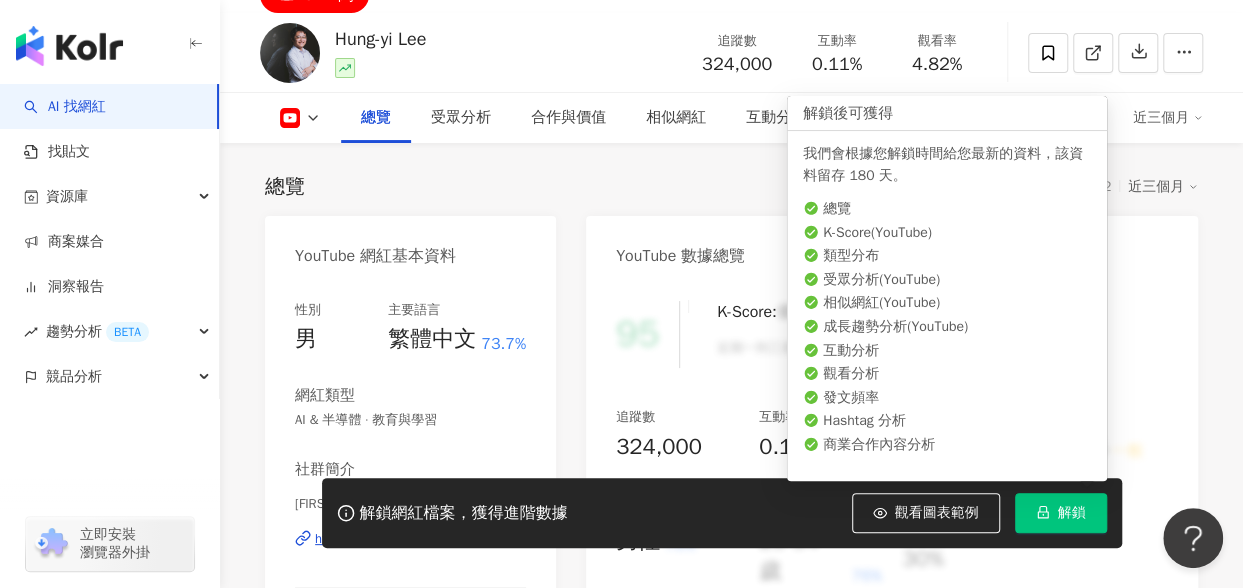 click on "解鎖" at bounding box center (1061, 513) 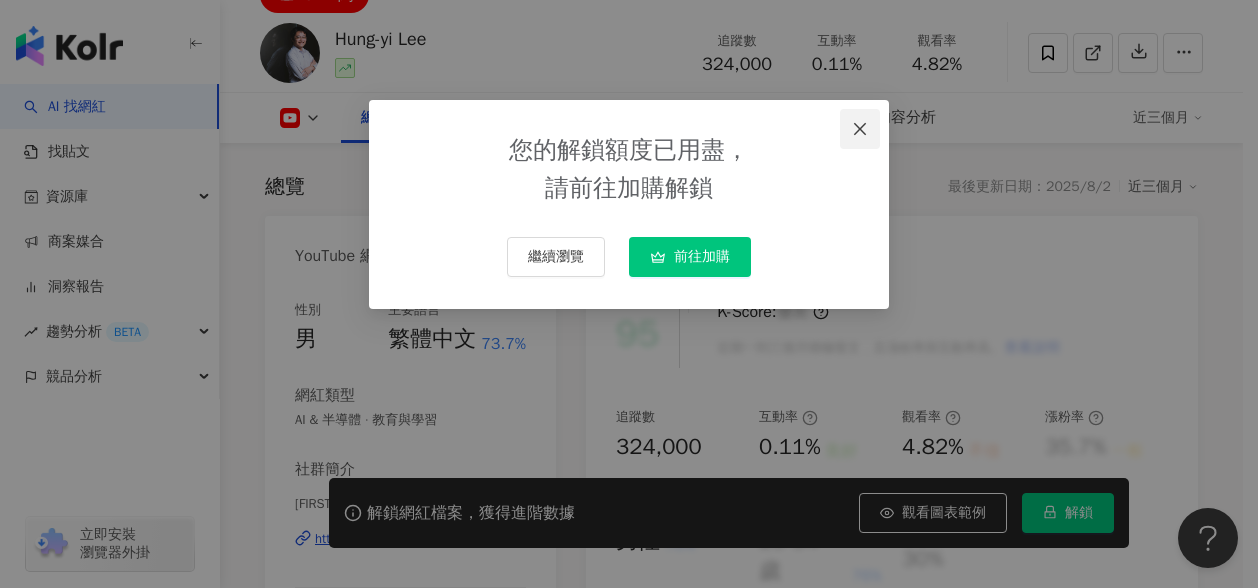 click 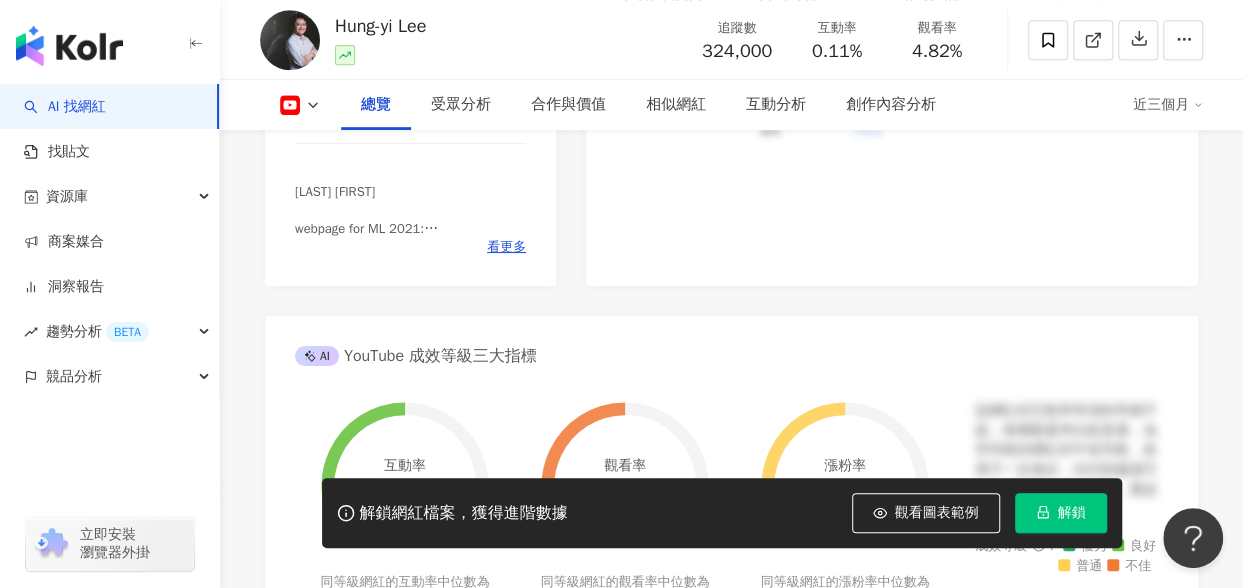 scroll, scrollTop: 500, scrollLeft: 0, axis: vertical 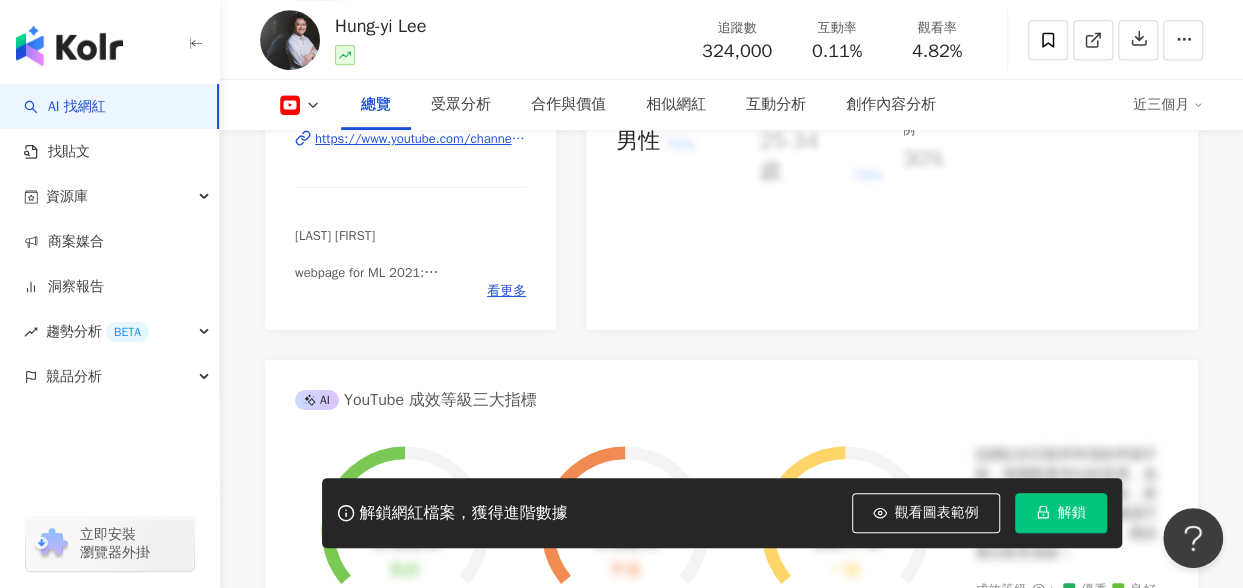 click on "https://www.youtube.com/channel/[CHANNEL_ID]" at bounding box center (420, 139) 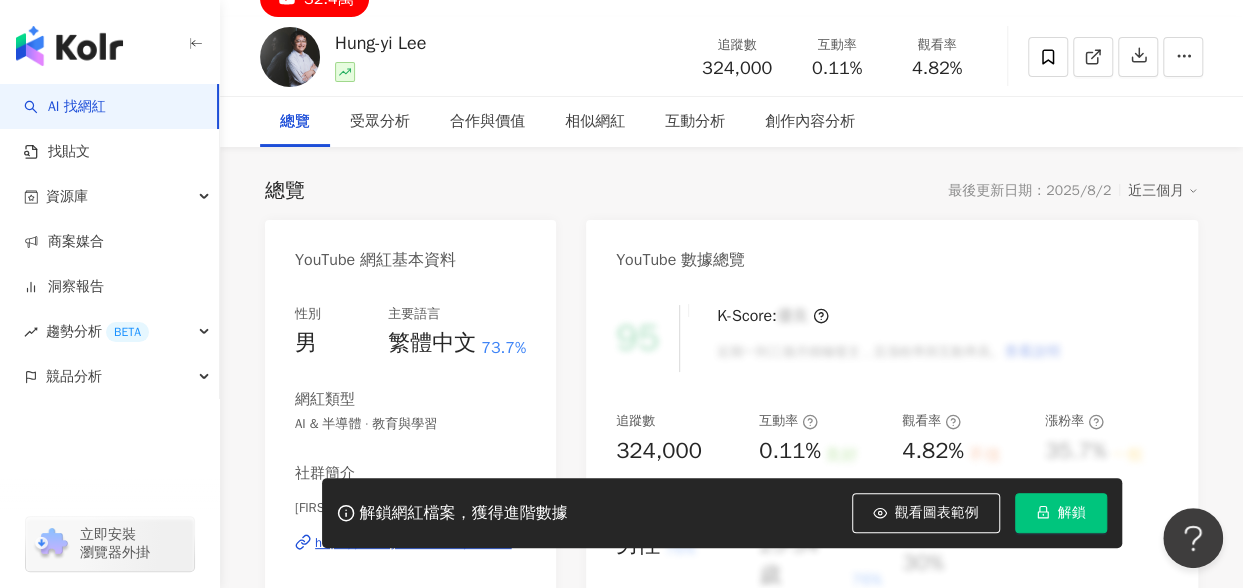 scroll, scrollTop: 0, scrollLeft: 0, axis: both 